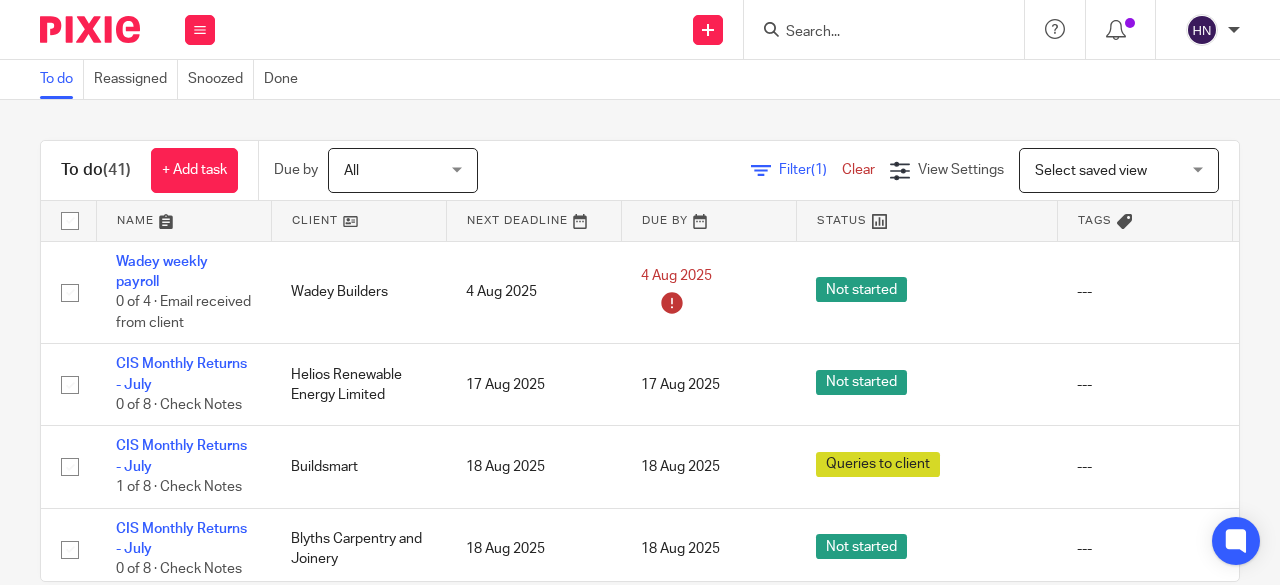 scroll, scrollTop: 0, scrollLeft: 0, axis: both 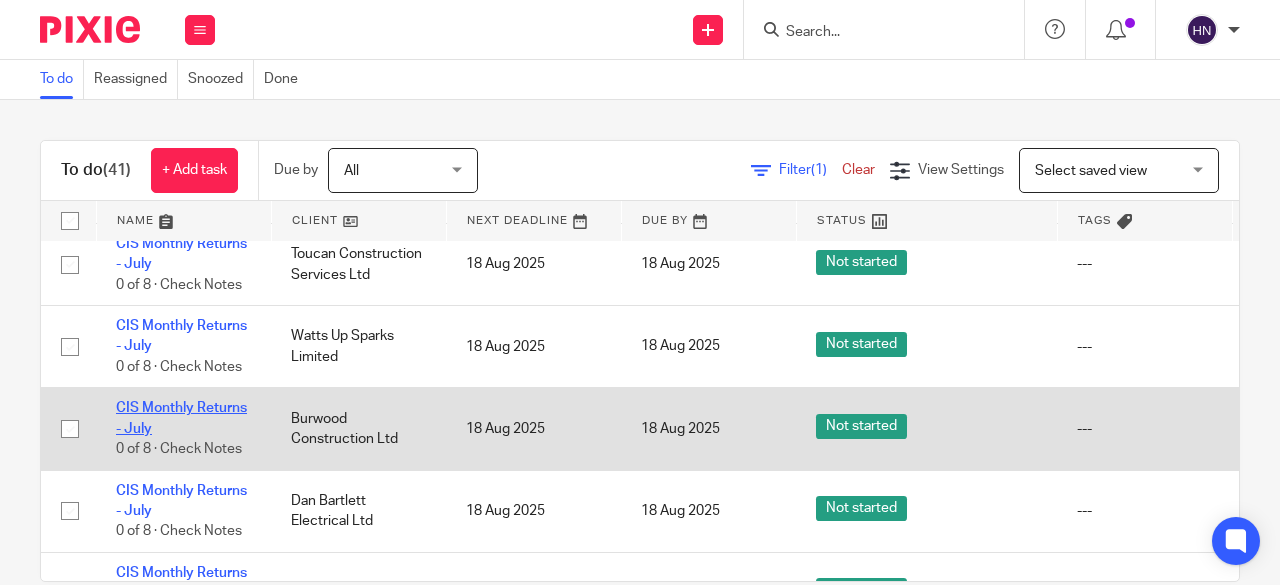 click on "CIS Monthly Returns - July" at bounding box center [181, 418] 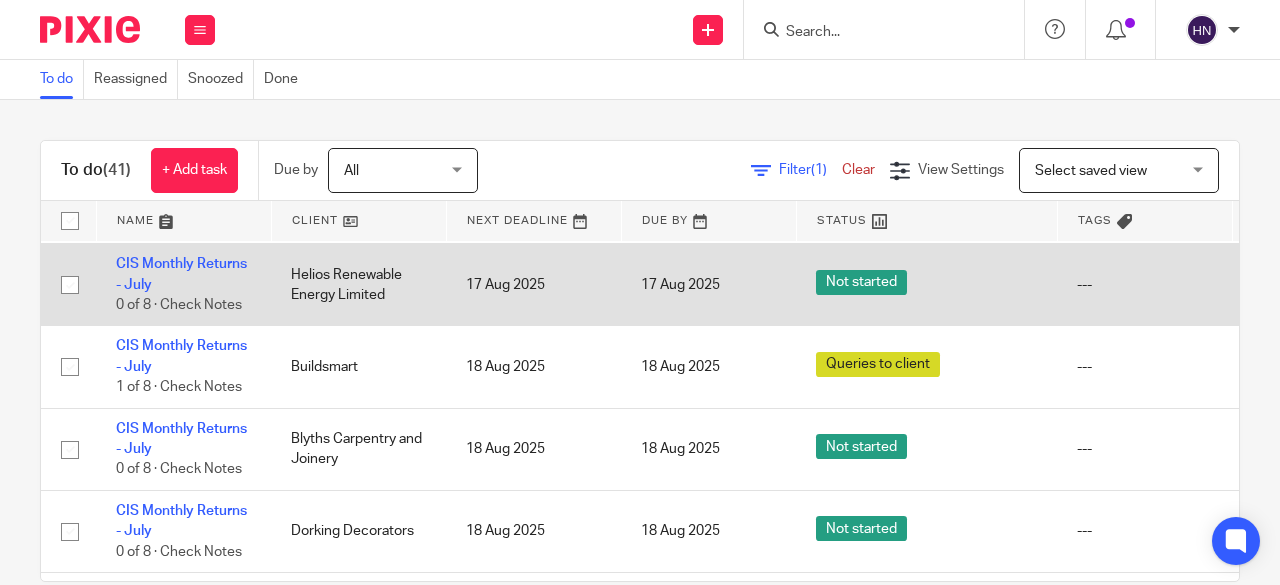 scroll, scrollTop: 0, scrollLeft: 0, axis: both 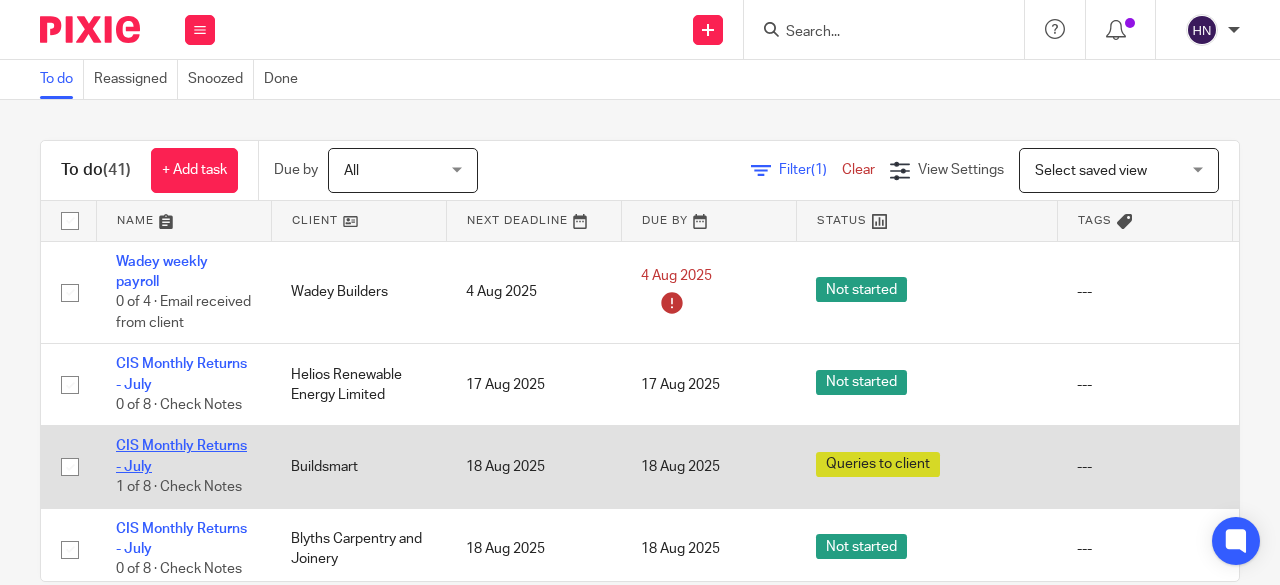 click on "CIS Monthly Returns - July" at bounding box center (181, 456) 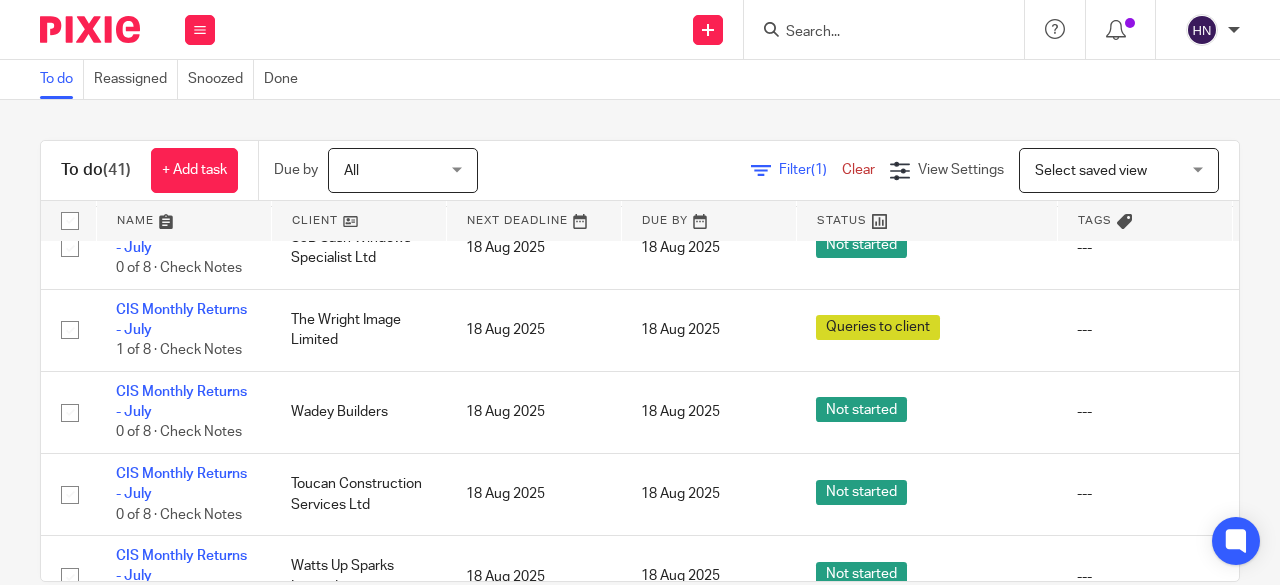 scroll, scrollTop: 1400, scrollLeft: 0, axis: vertical 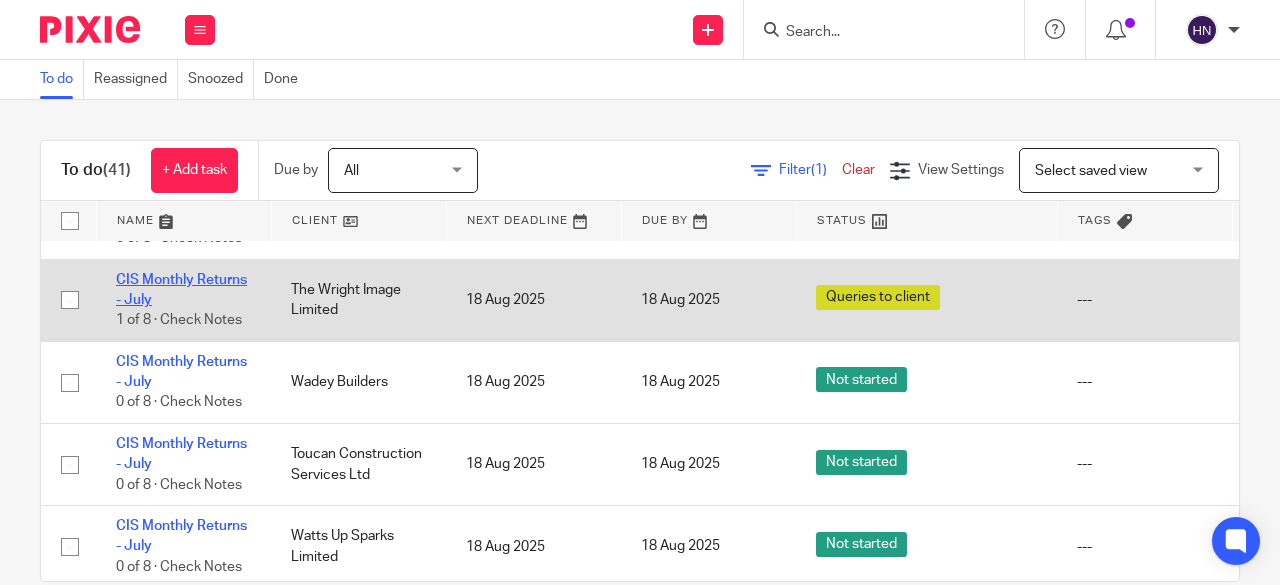 click on "CIS Monthly Returns - July" at bounding box center [181, 290] 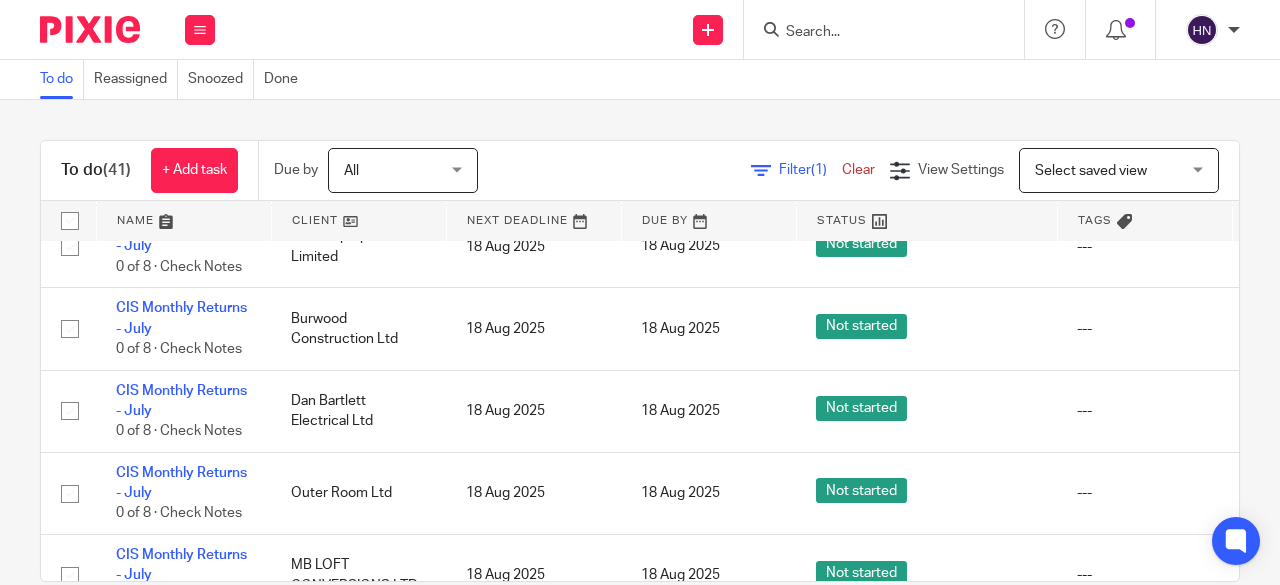 scroll, scrollTop: 2000, scrollLeft: 0, axis: vertical 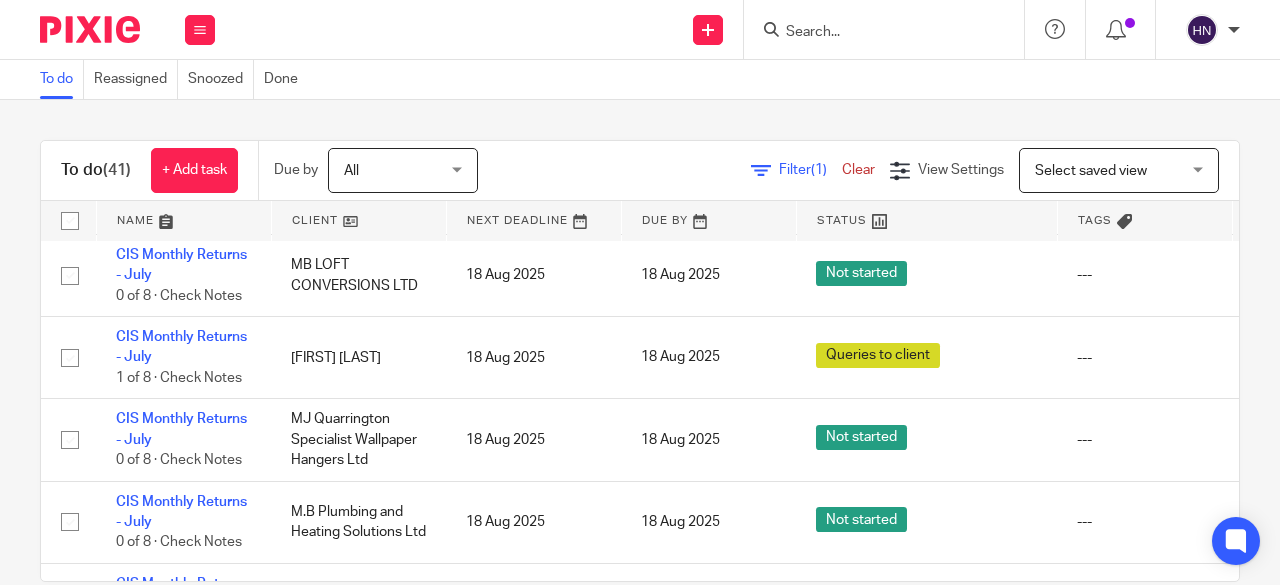 click on "CIS Monthly Returns - July" at bounding box center [181, 347] 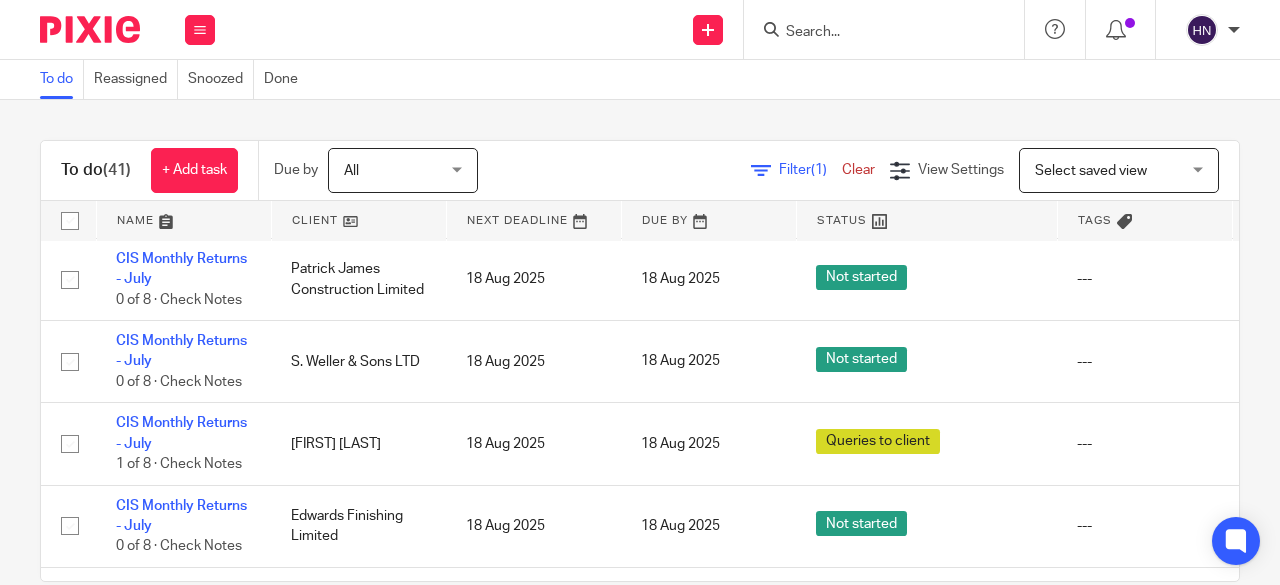 scroll, scrollTop: 2500, scrollLeft: 0, axis: vertical 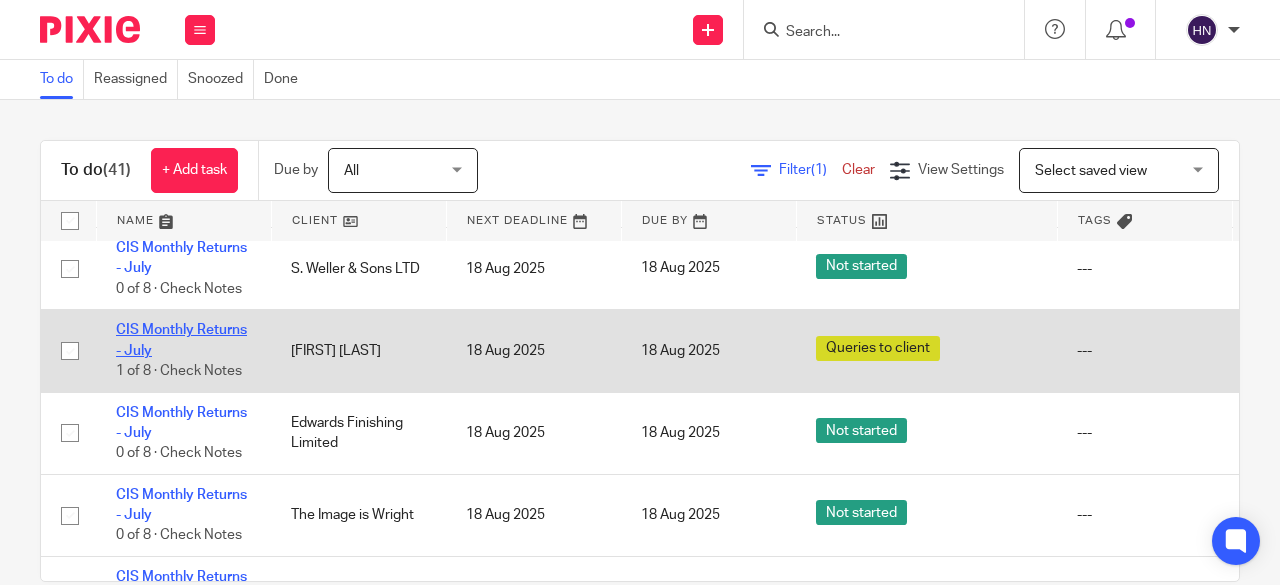click on "CIS Monthly Returns - July" at bounding box center [181, 340] 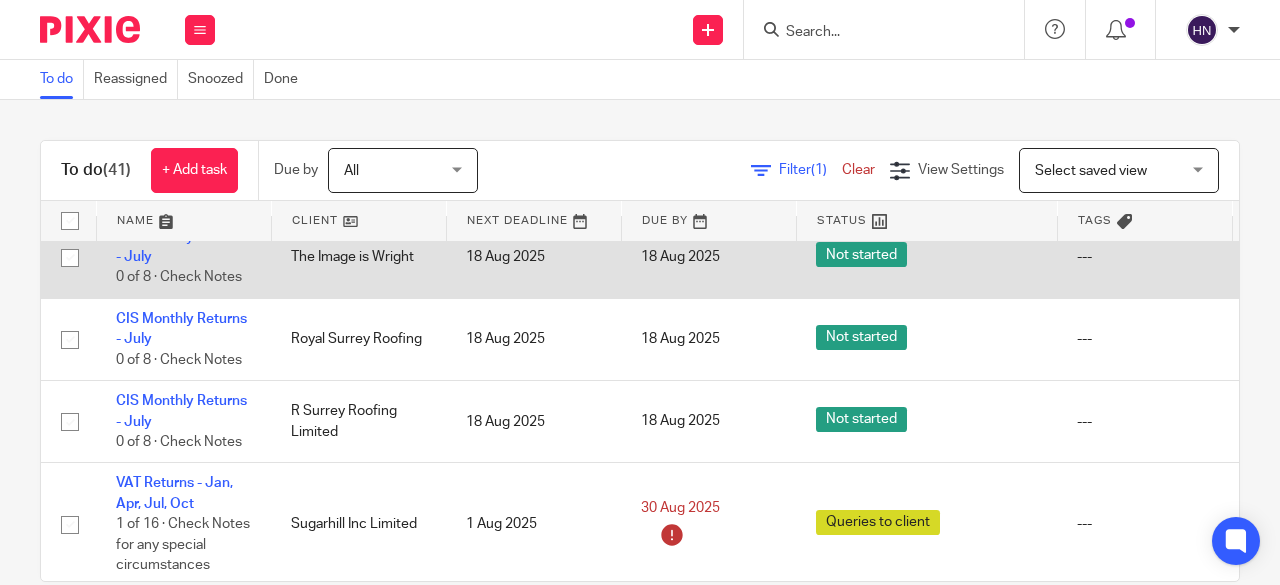 scroll, scrollTop: 2800, scrollLeft: 0, axis: vertical 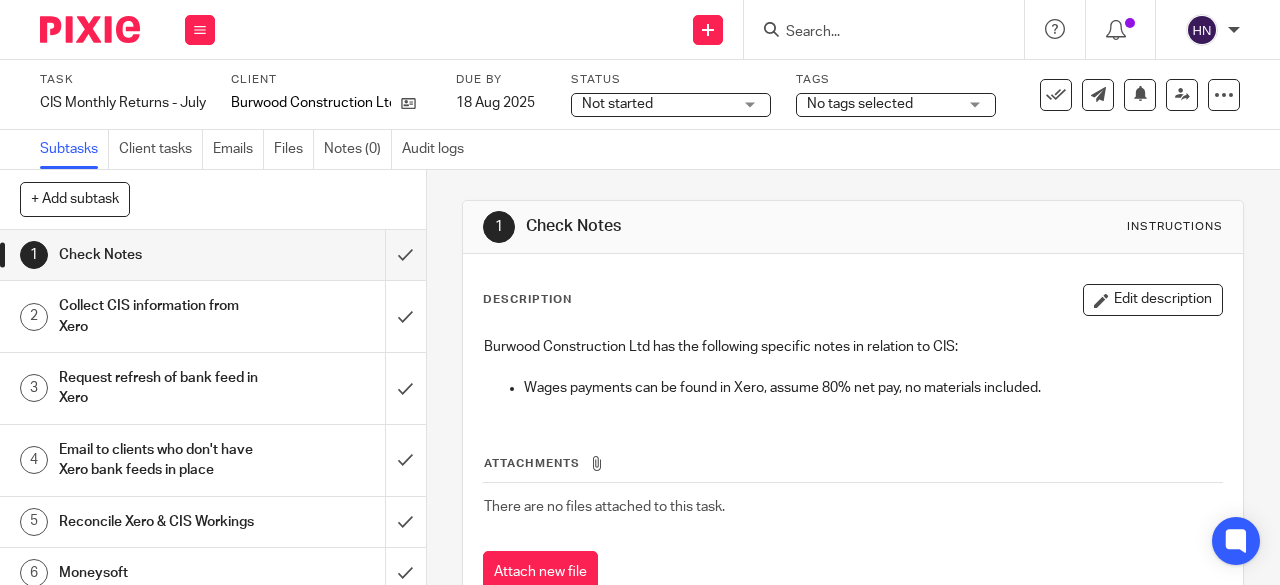 click on "Not started" at bounding box center [657, 104] 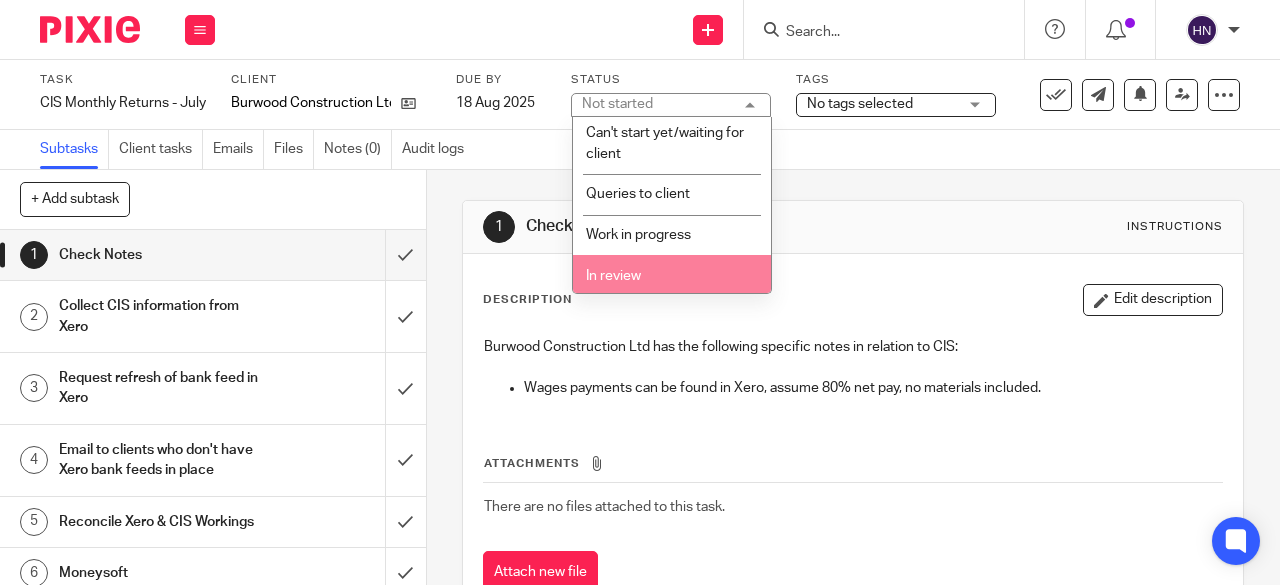 scroll, scrollTop: 100, scrollLeft: 0, axis: vertical 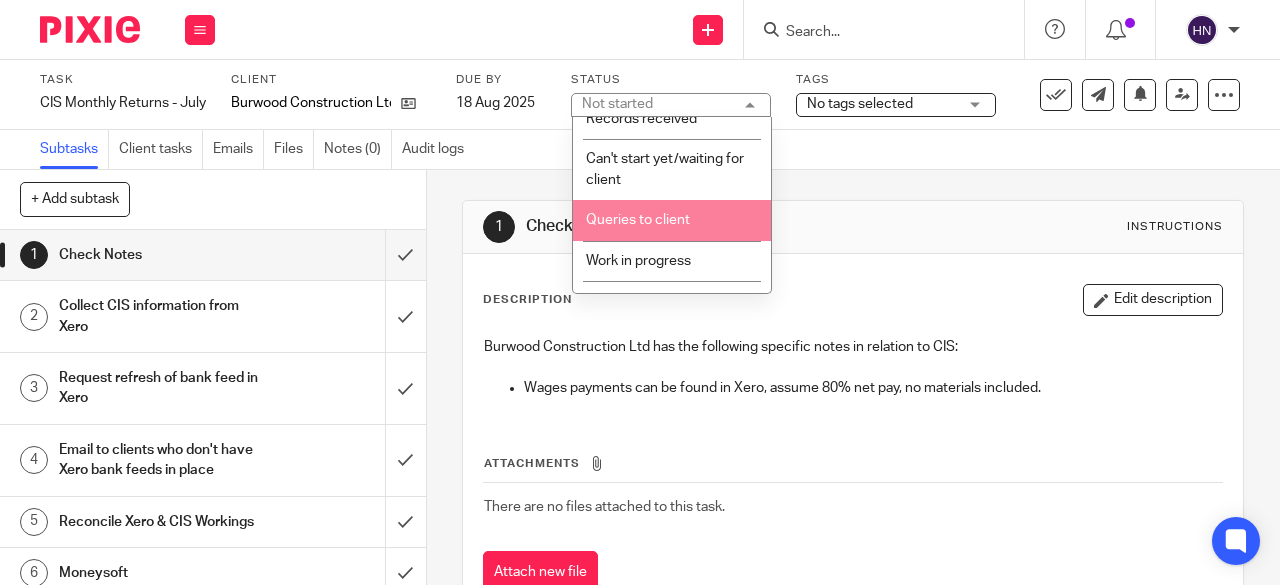 click on "Queries to client" at bounding box center (638, 220) 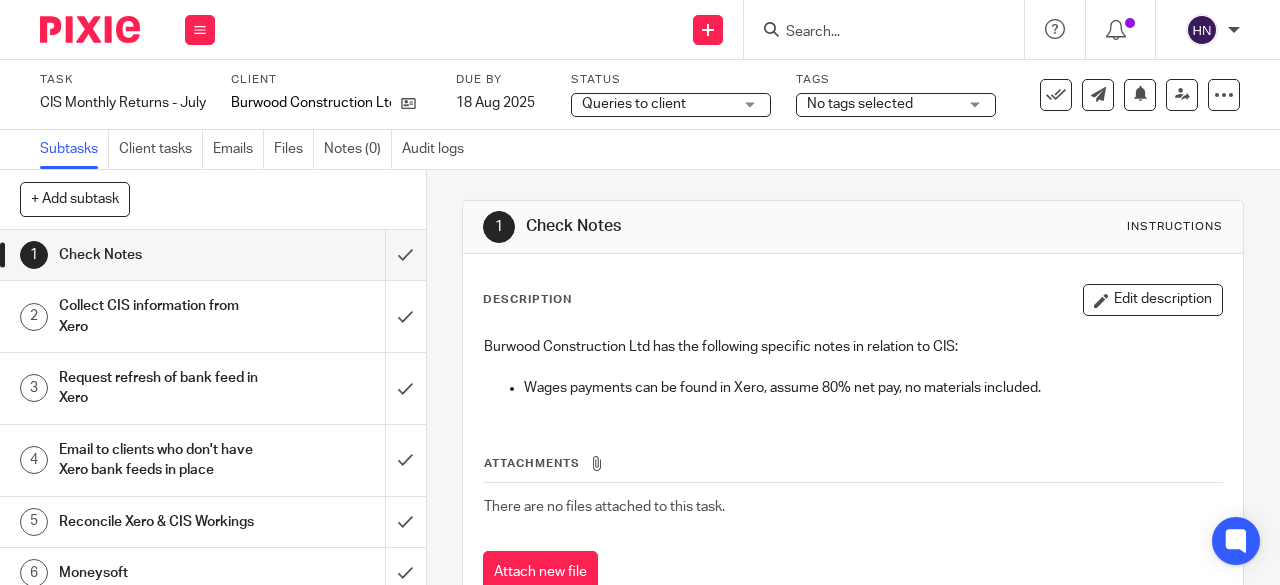 scroll, scrollTop: 0, scrollLeft: 0, axis: both 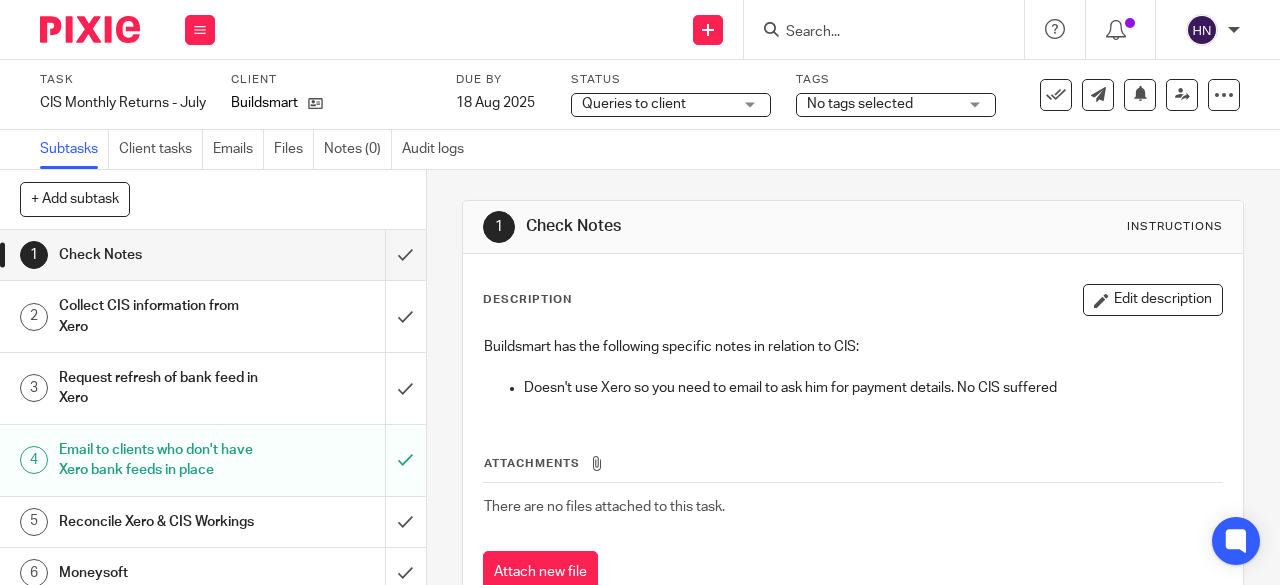 click on "Queries to client" at bounding box center (657, 104) 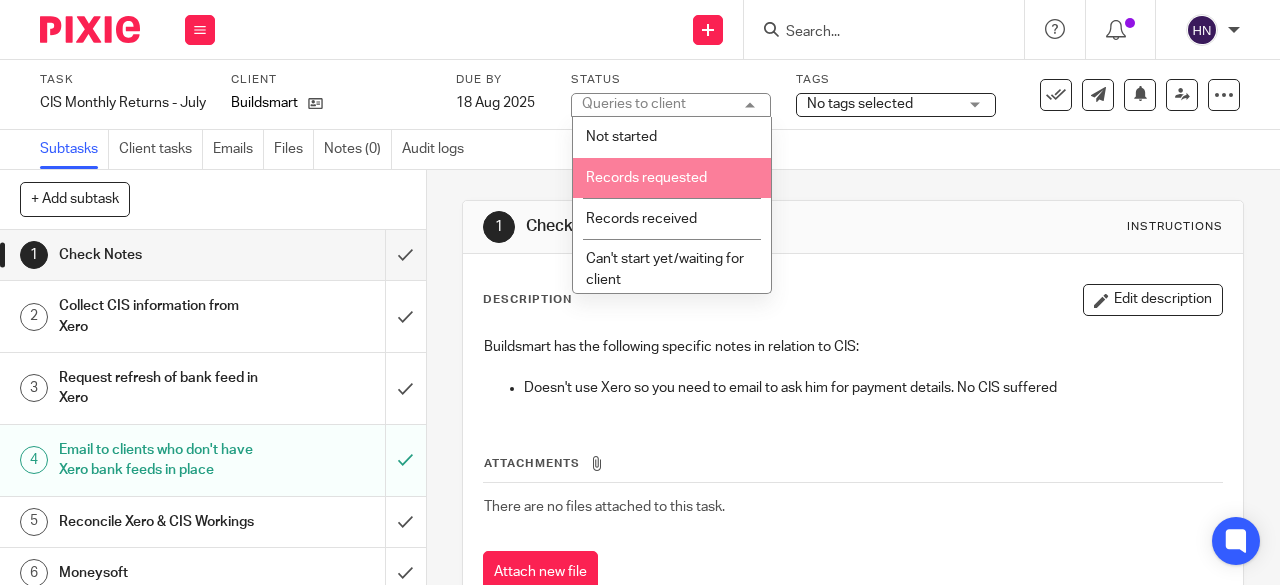click on "Records requested" at bounding box center (672, 178) 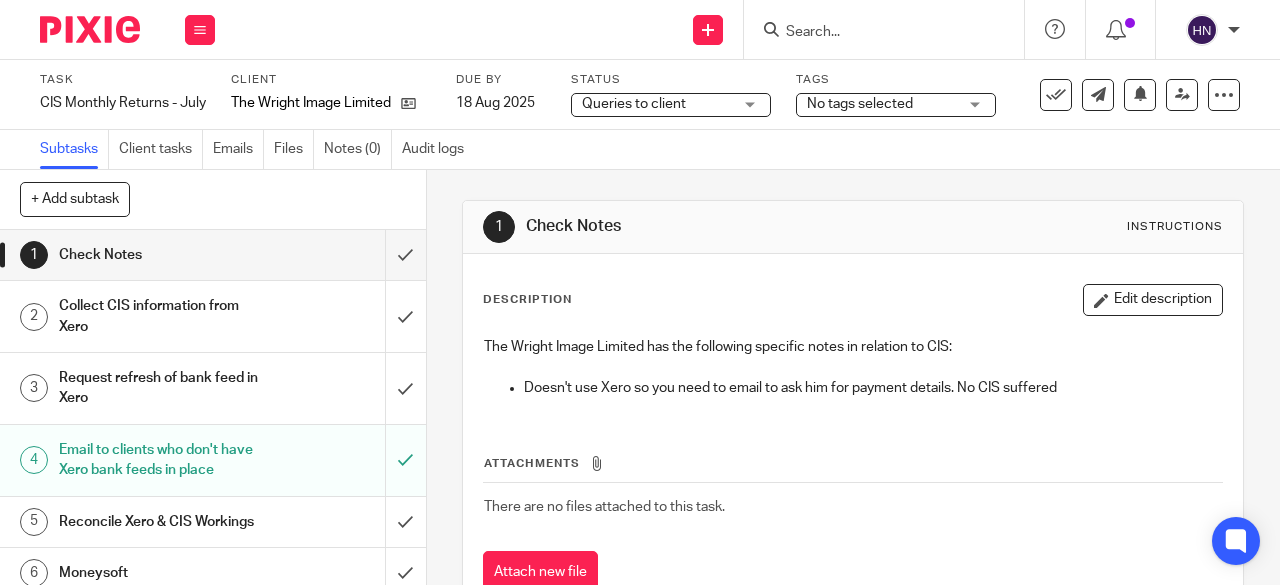 scroll, scrollTop: 0, scrollLeft: 0, axis: both 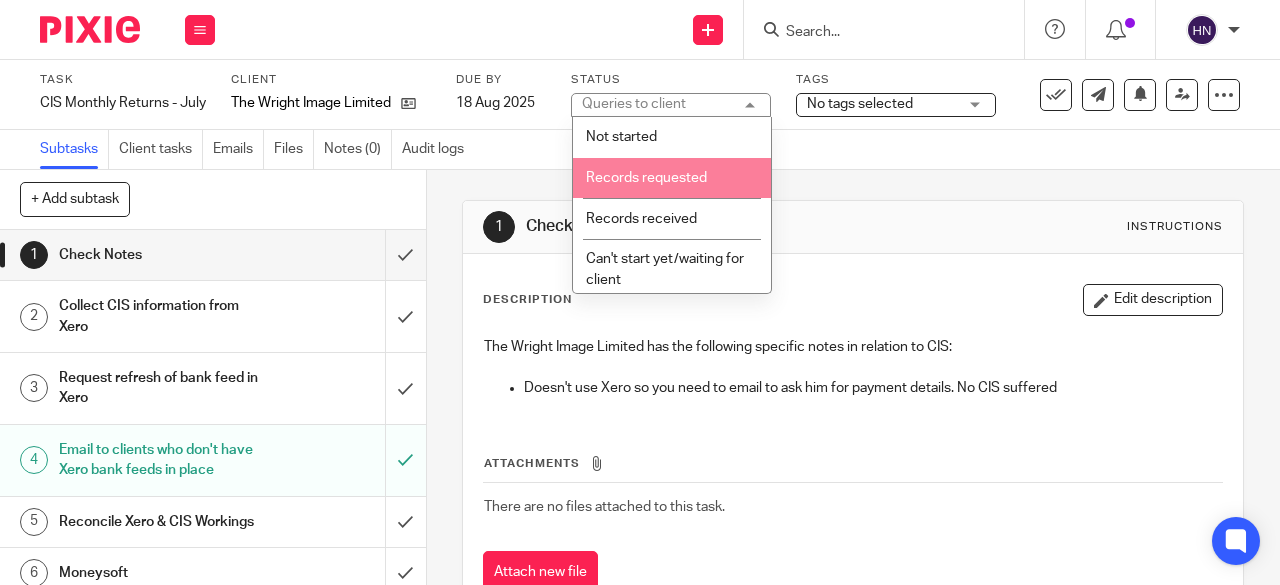 click on "Records requested" at bounding box center (646, 178) 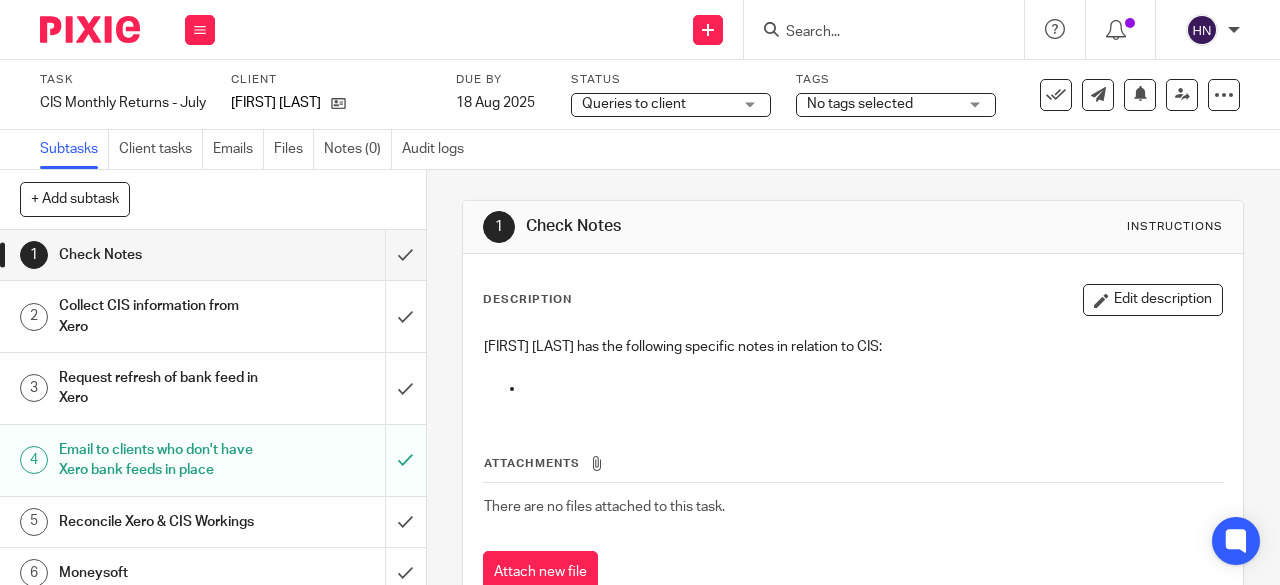 scroll, scrollTop: 0, scrollLeft: 0, axis: both 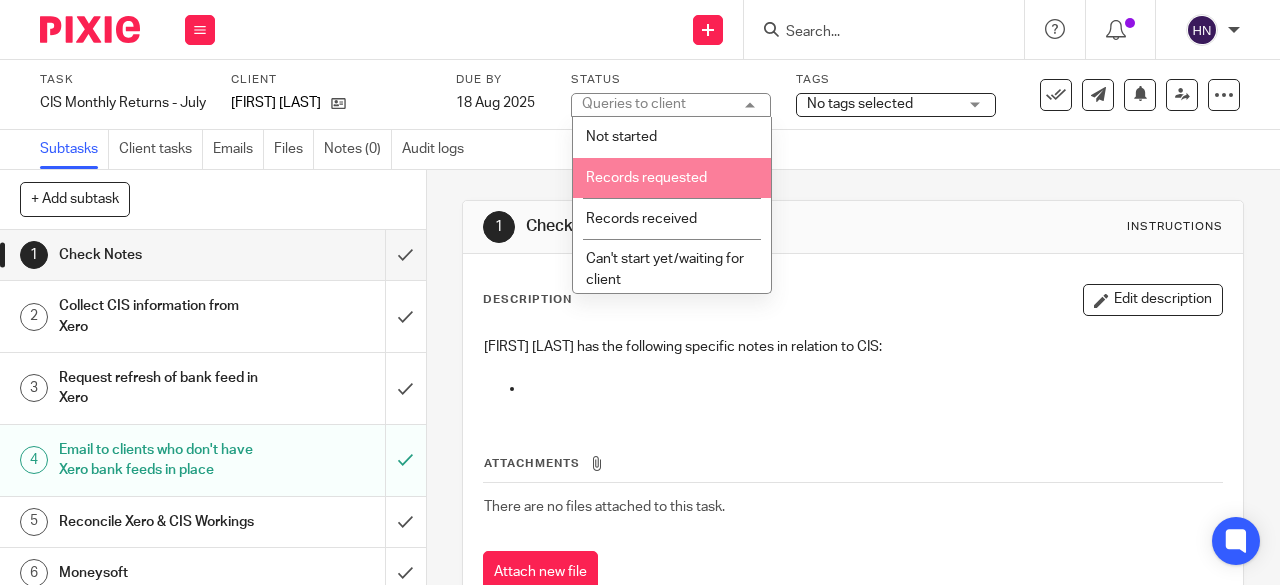 click on "Records requested" at bounding box center (646, 178) 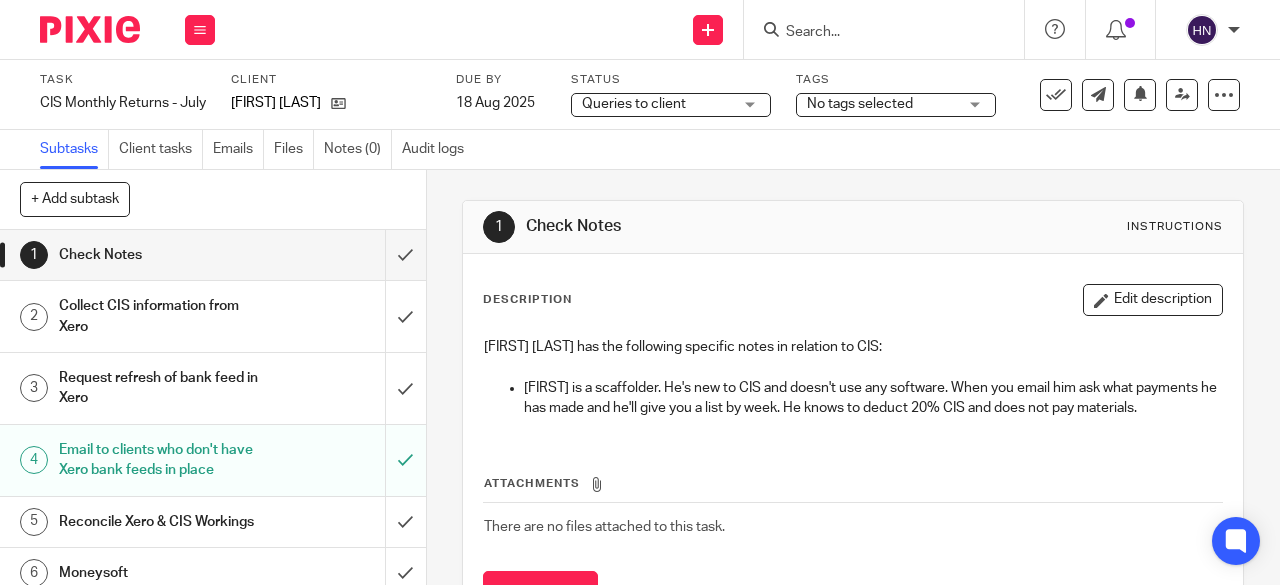 scroll, scrollTop: 0, scrollLeft: 0, axis: both 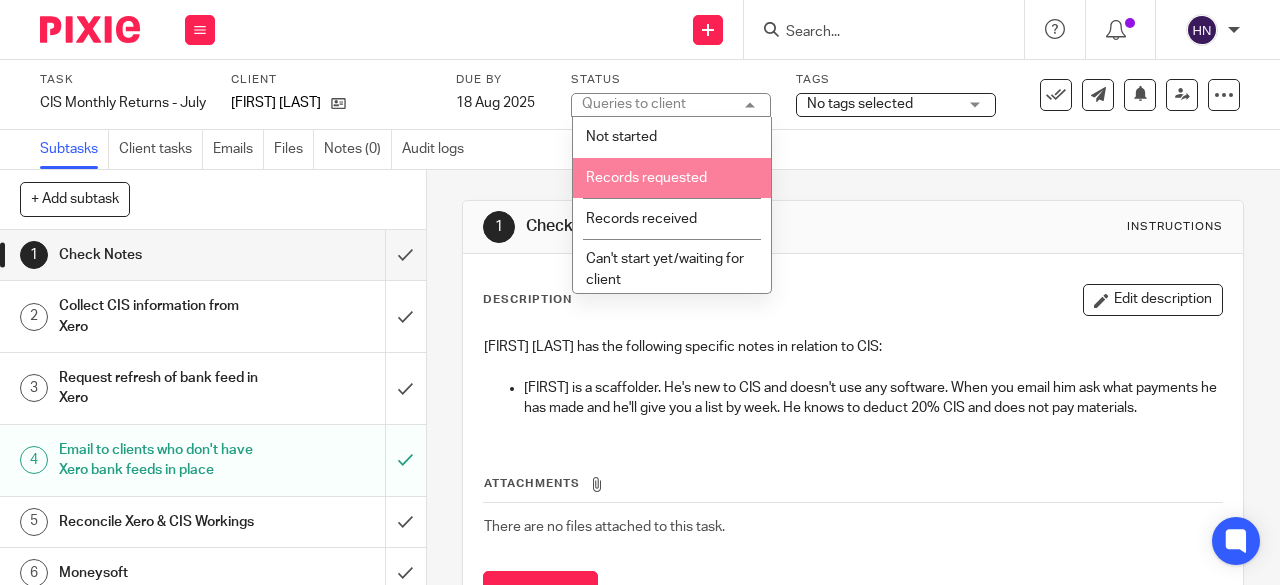 click on "Records requested" at bounding box center (672, 178) 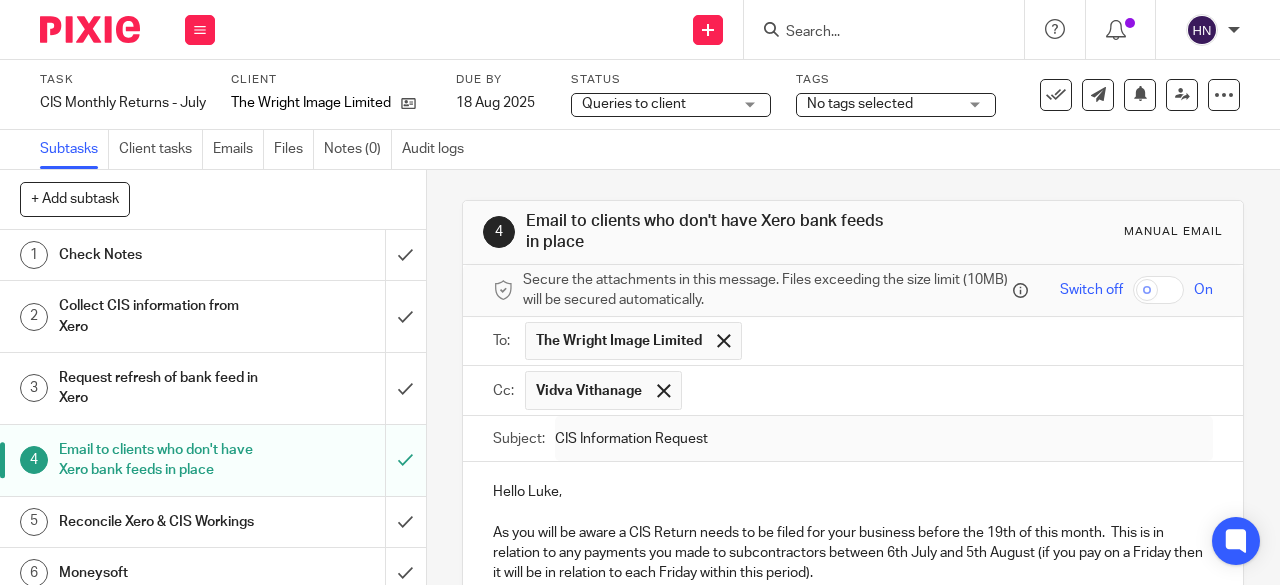 scroll, scrollTop: 0, scrollLeft: 0, axis: both 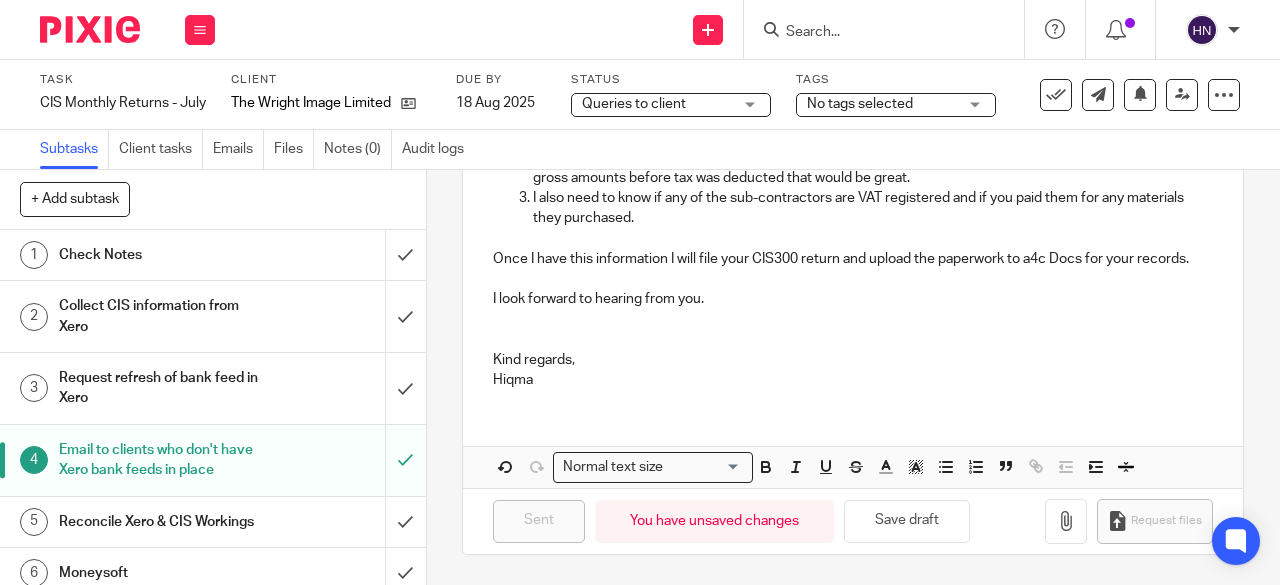 click on "Queries to client" at bounding box center (657, 104) 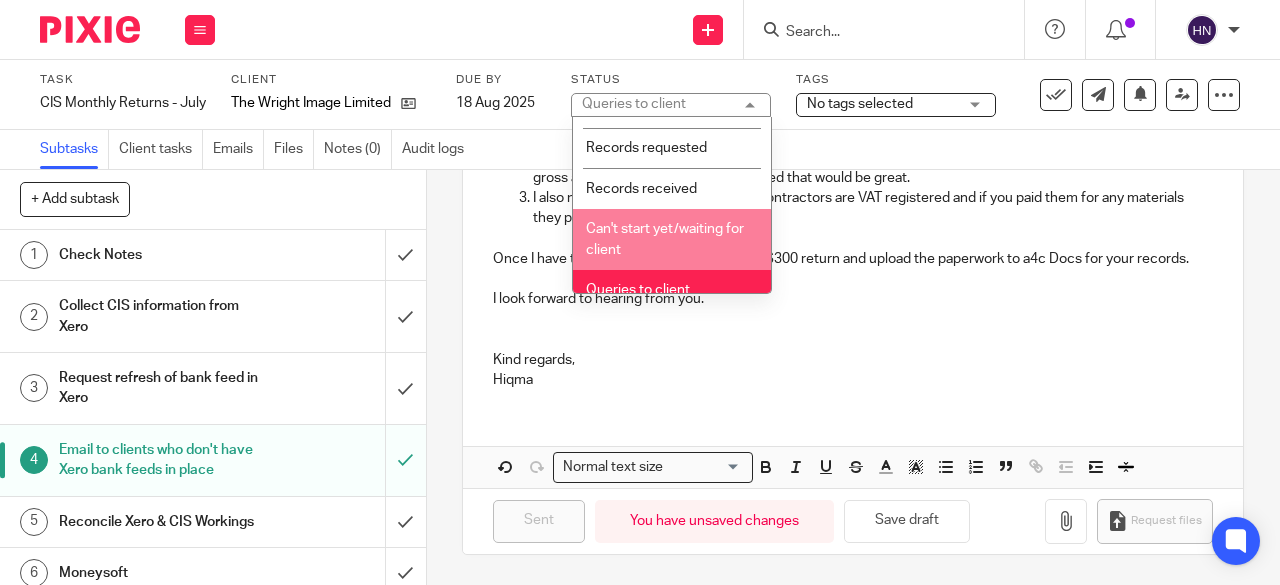 scroll, scrollTop: 0, scrollLeft: 0, axis: both 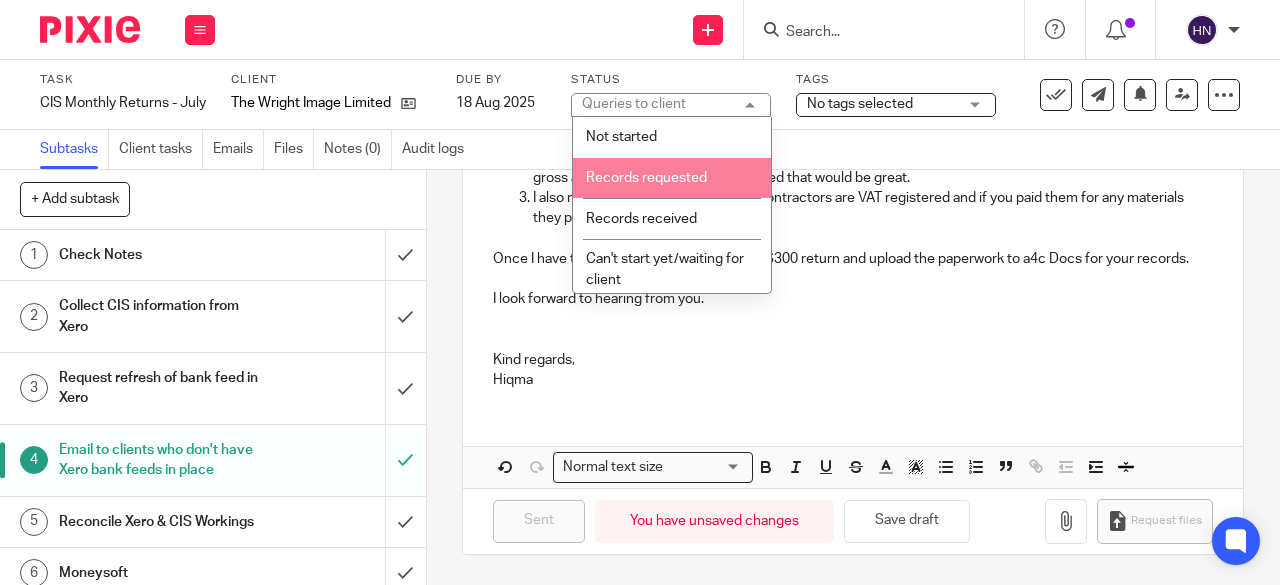 click on "Records requested" at bounding box center (672, 178) 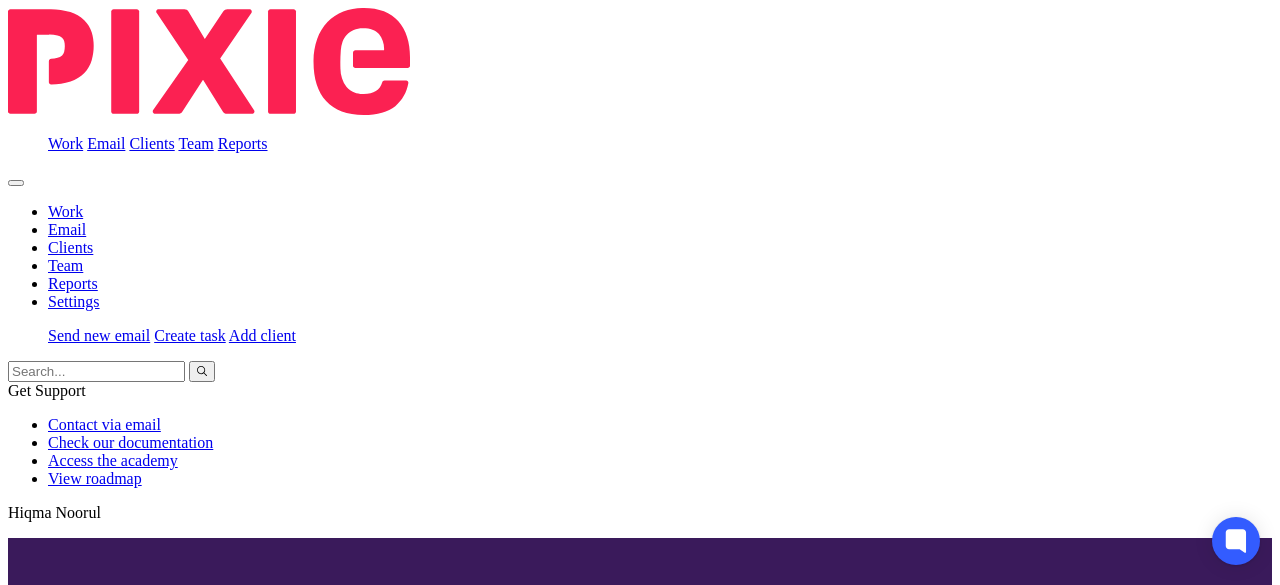scroll, scrollTop: 0, scrollLeft: 0, axis: both 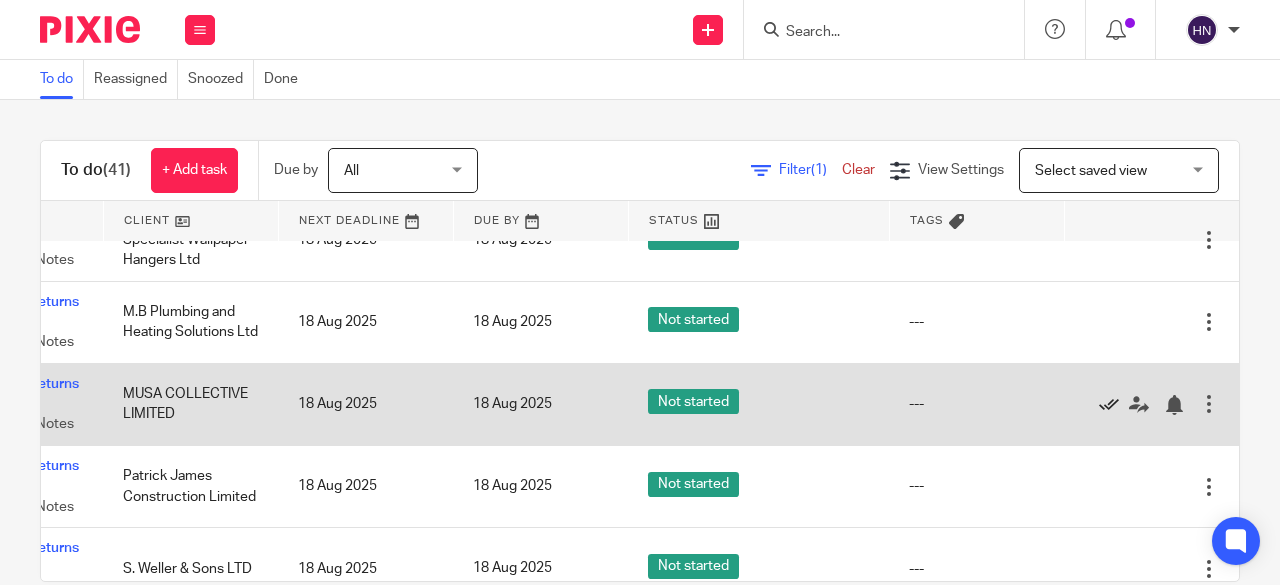 click at bounding box center [1109, 405] 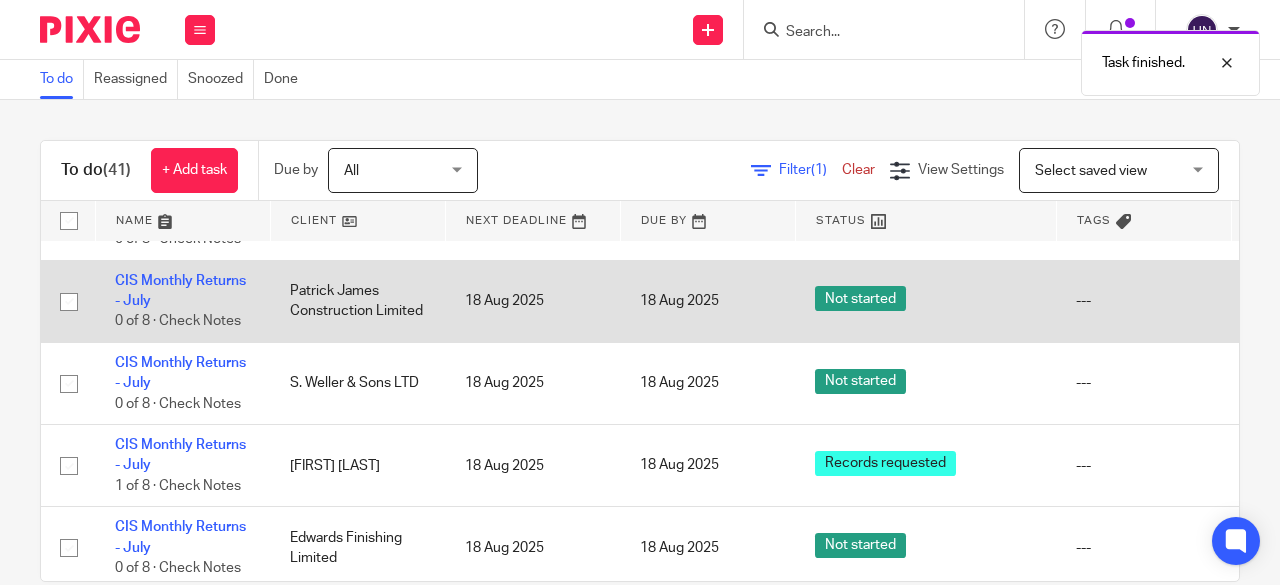 scroll, scrollTop: 2305, scrollLeft: 1, axis: both 